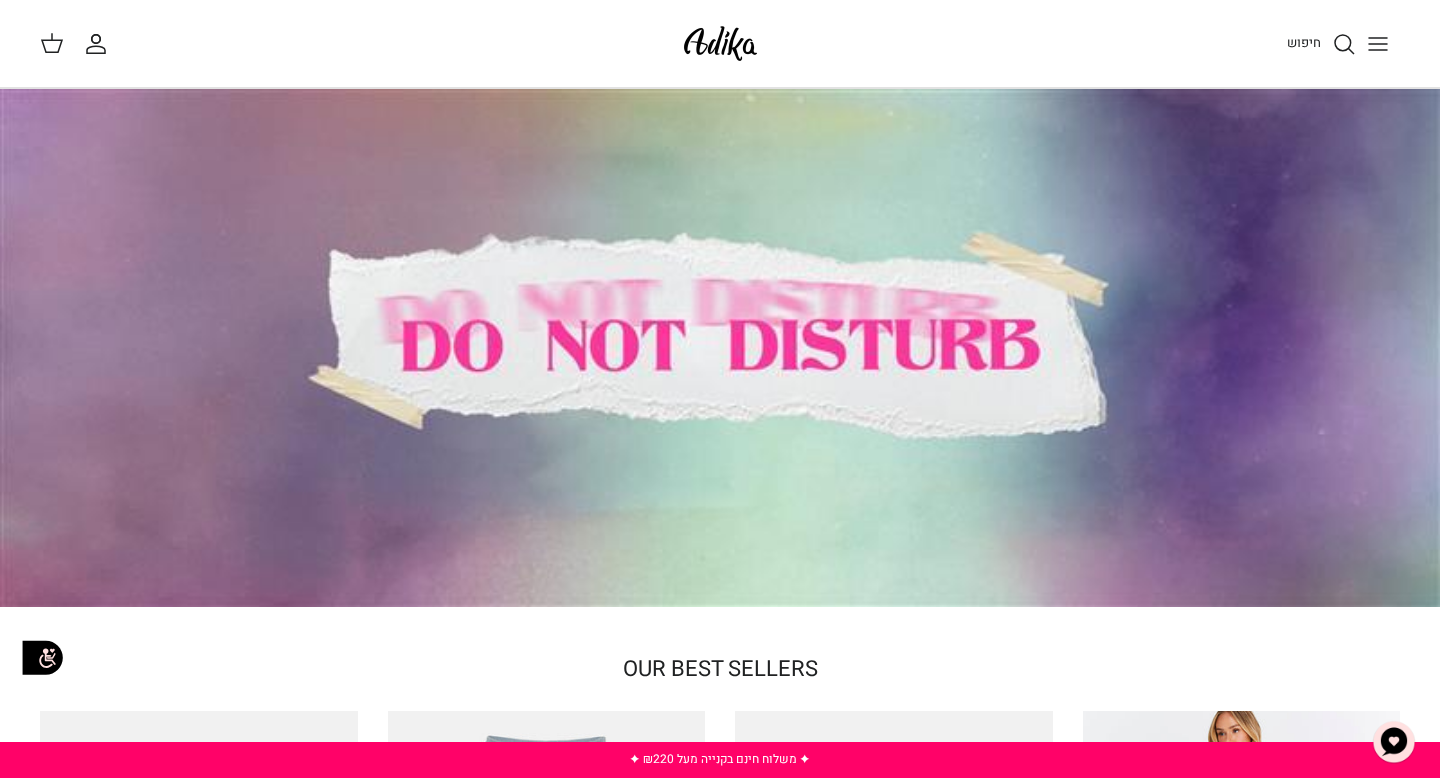 scroll, scrollTop: 0, scrollLeft: 0, axis: both 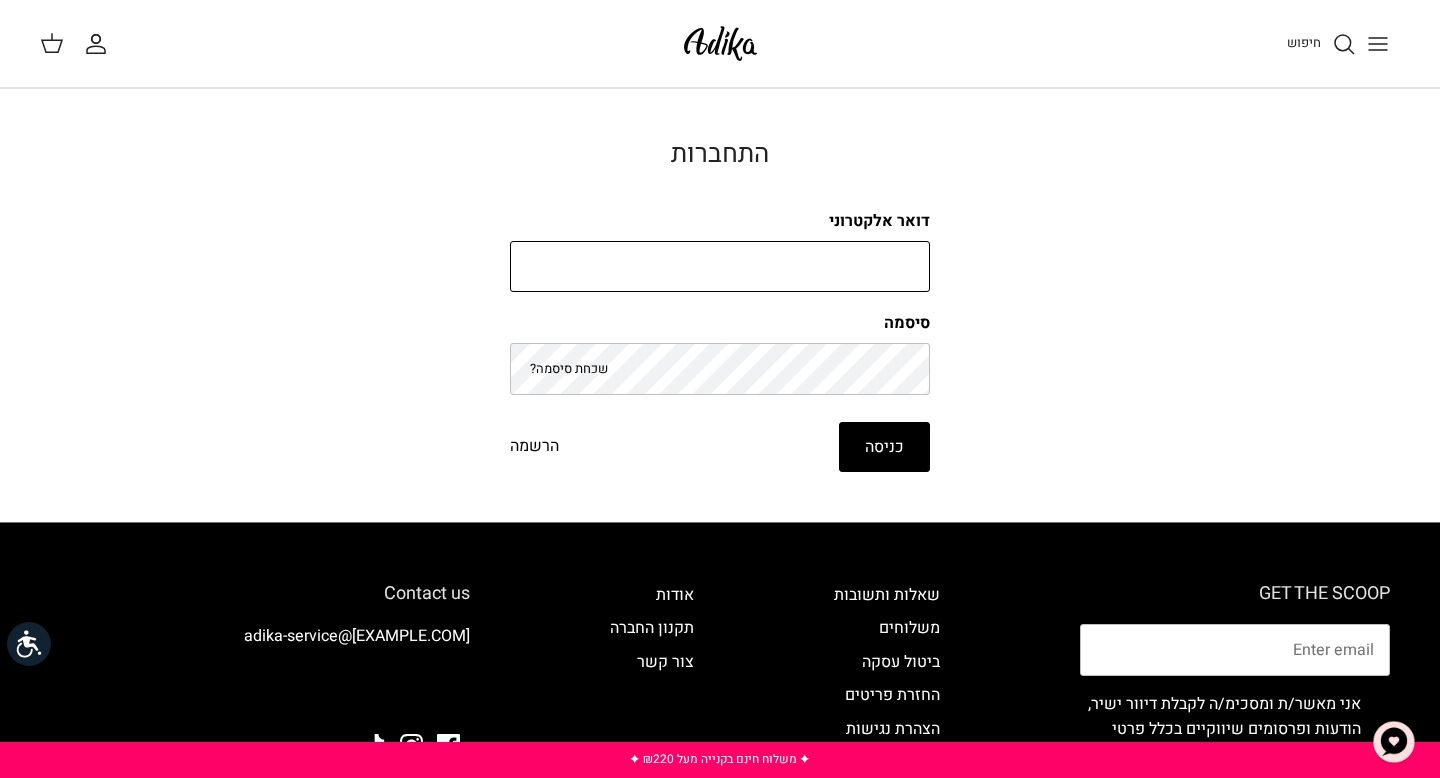 click on "דואר אלקטרוני" at bounding box center (720, 267) 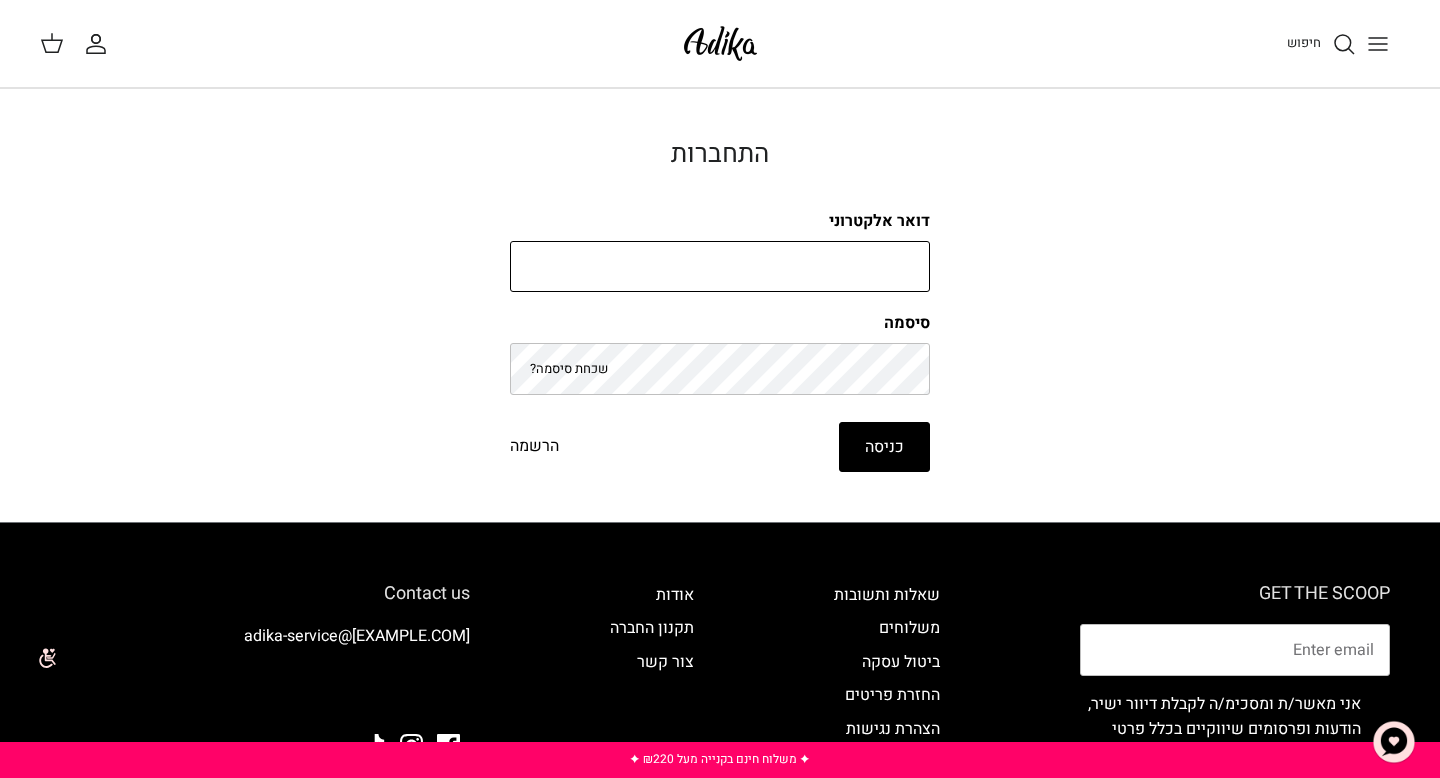 click on "דואר אלקטרוני" at bounding box center (720, 267) 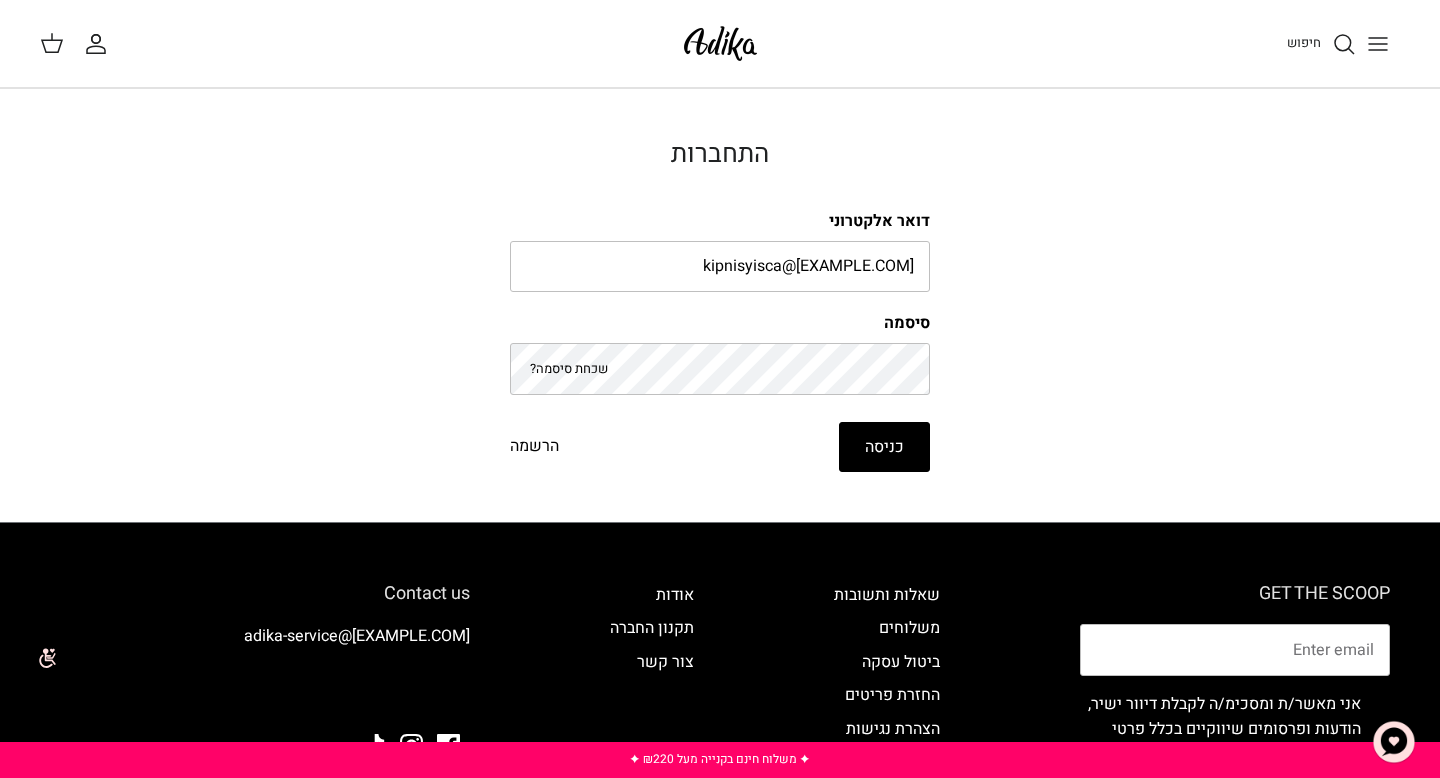 click on "כניסה" at bounding box center [884, 447] 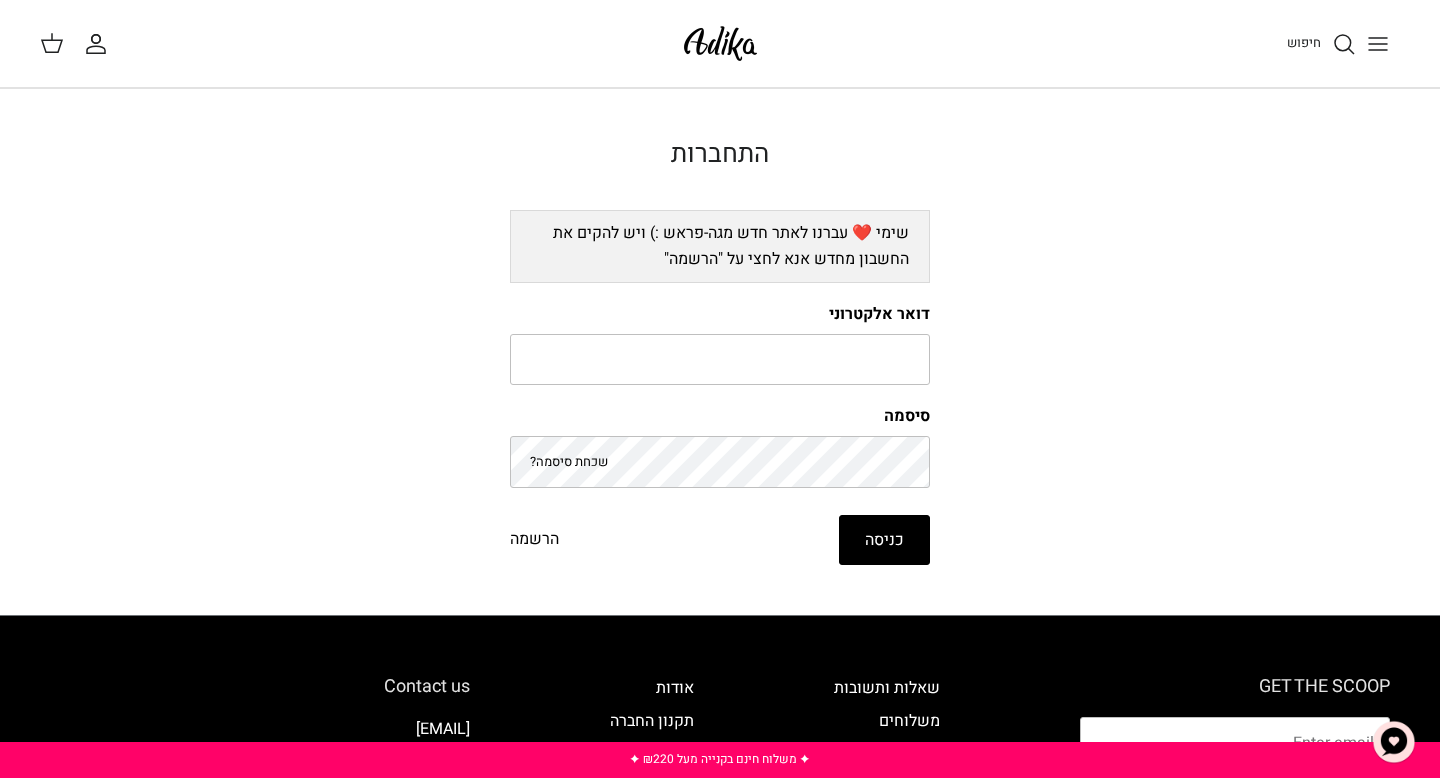 scroll, scrollTop: 0, scrollLeft: 0, axis: both 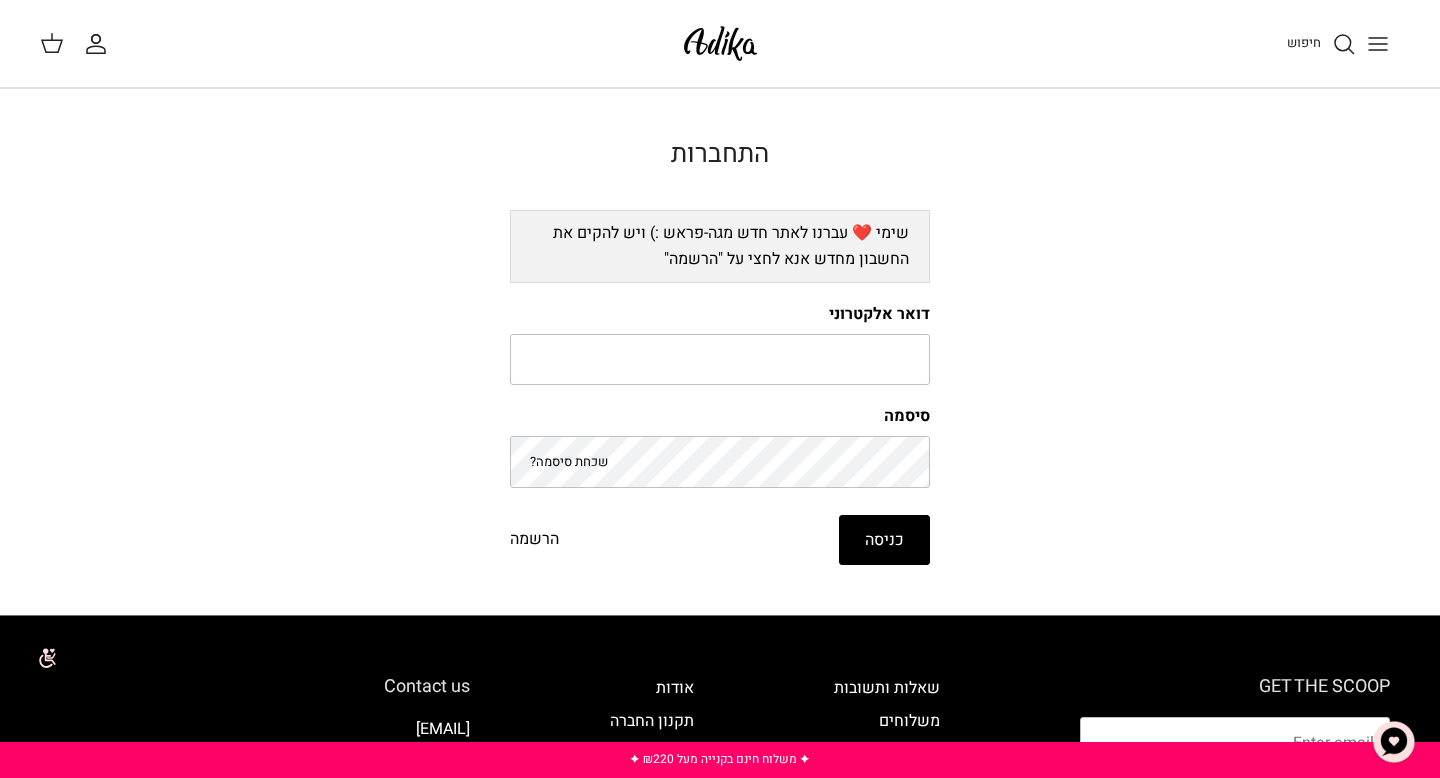 click on "הרשמה" at bounding box center [534, 540] 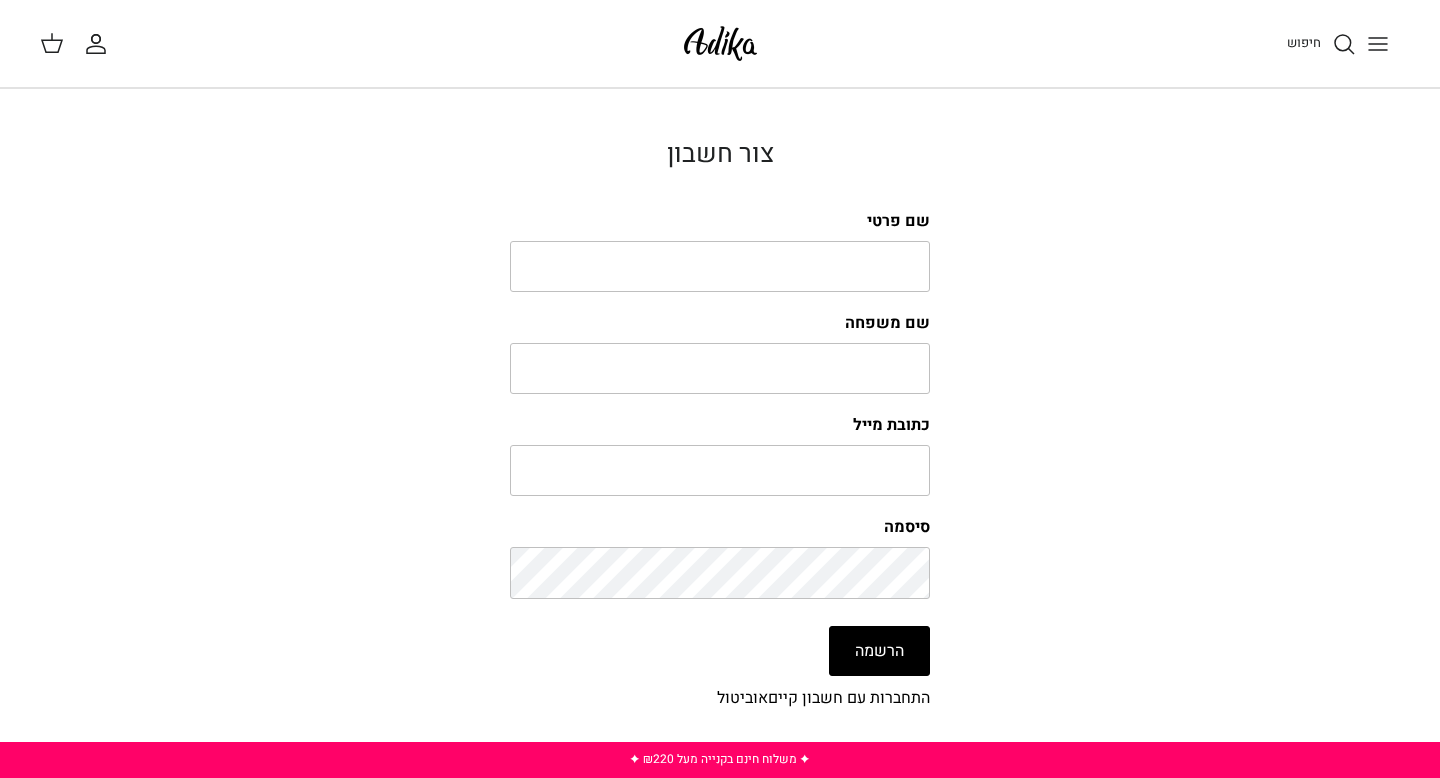 scroll, scrollTop: 0, scrollLeft: 0, axis: both 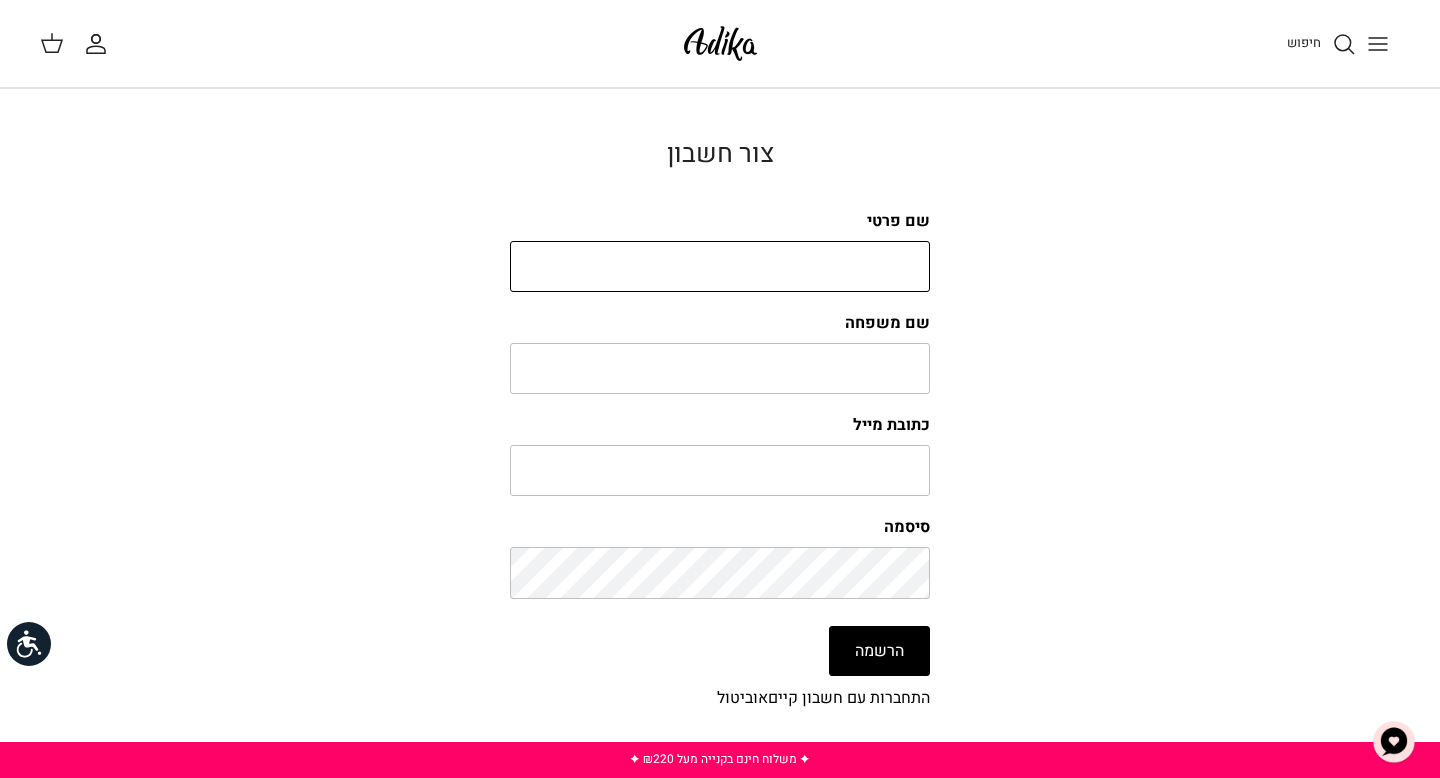 click on "שם פרטי" at bounding box center [720, 267] 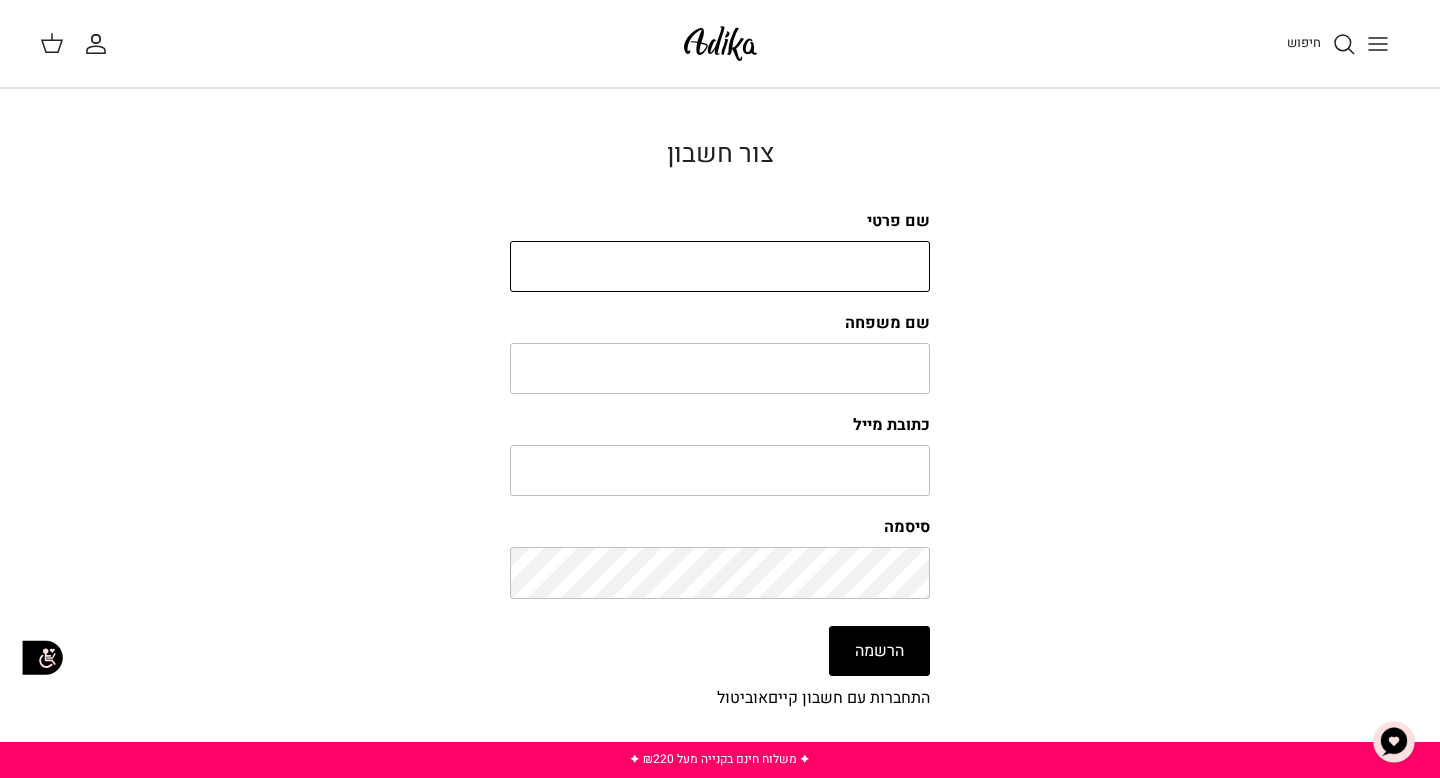 click on "שם פרטי" at bounding box center [720, 267] 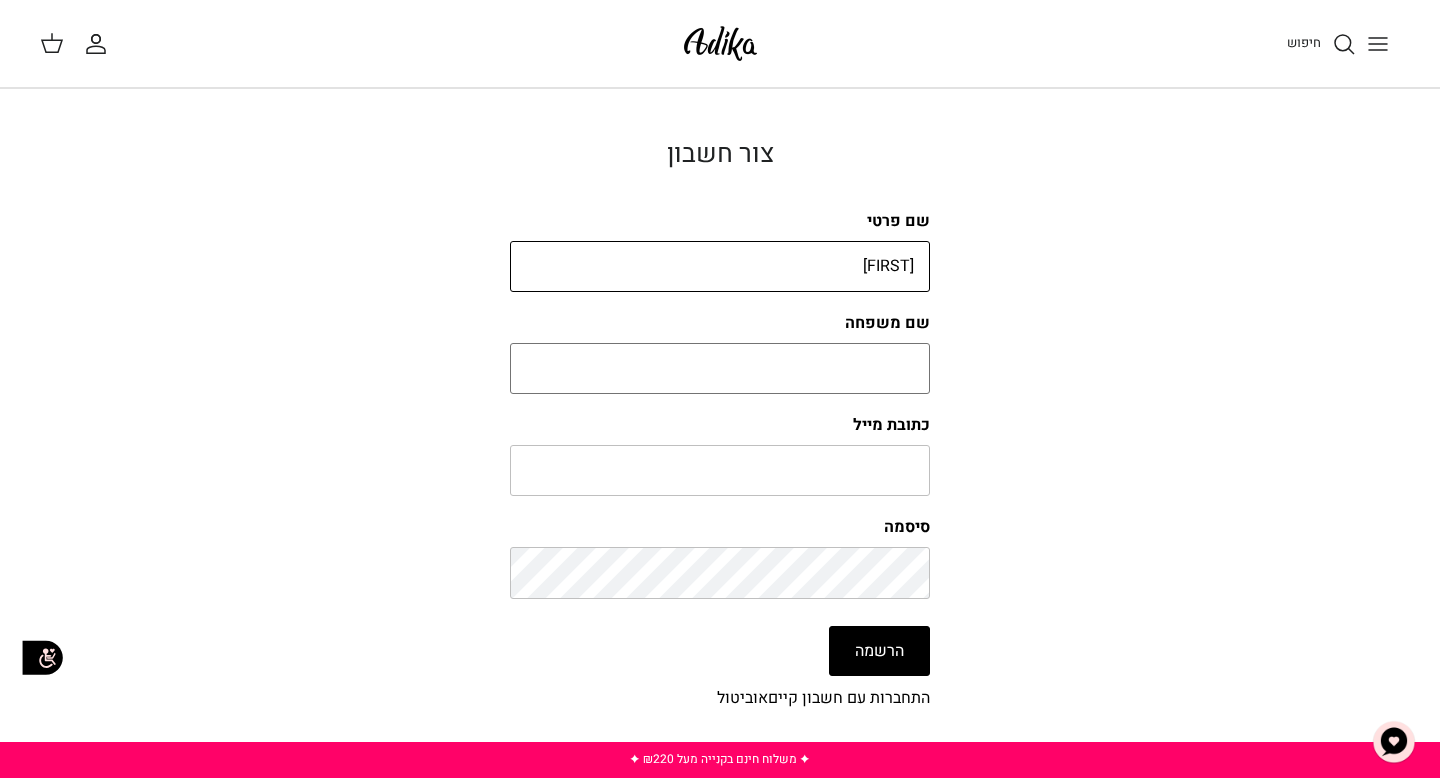 type on "עדי" 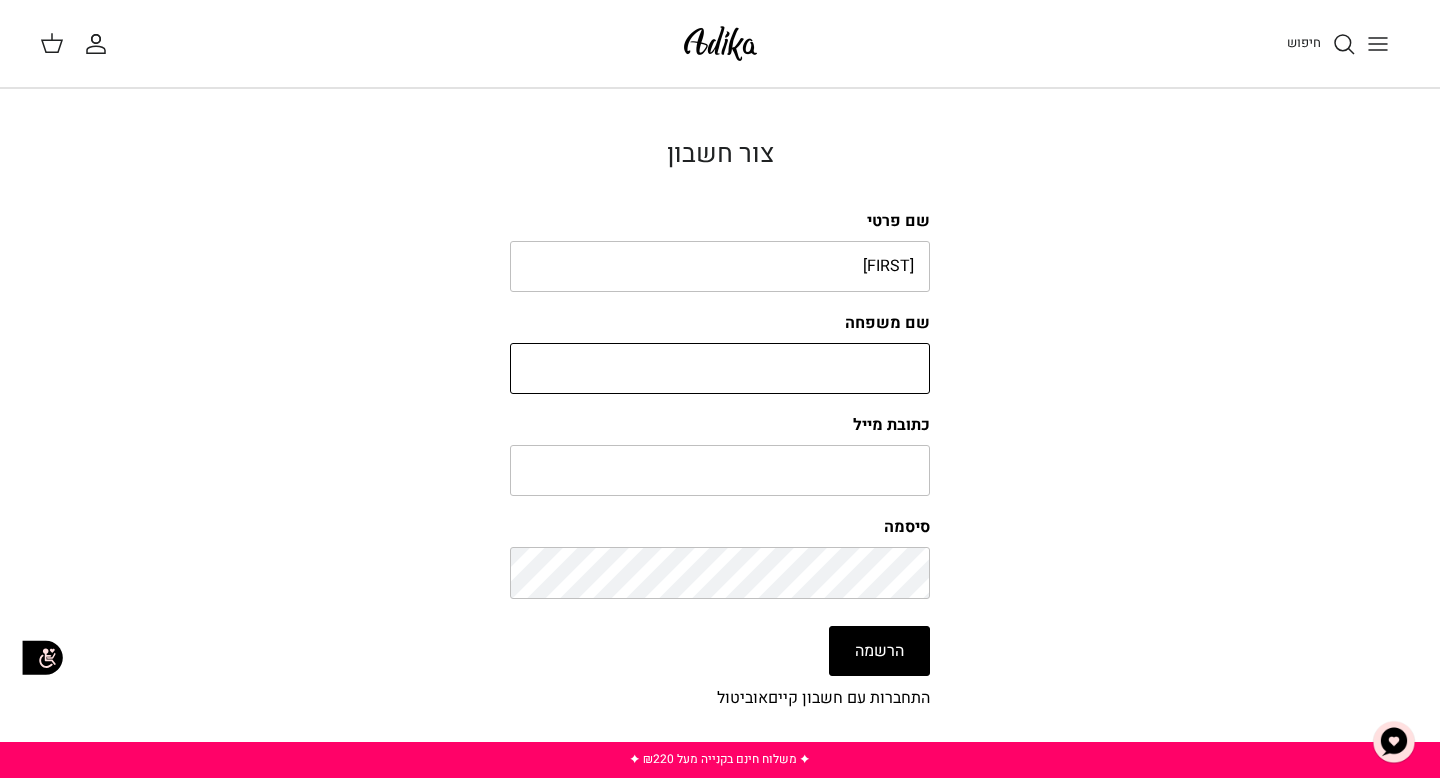click on "שם משפחה" at bounding box center [720, 369] 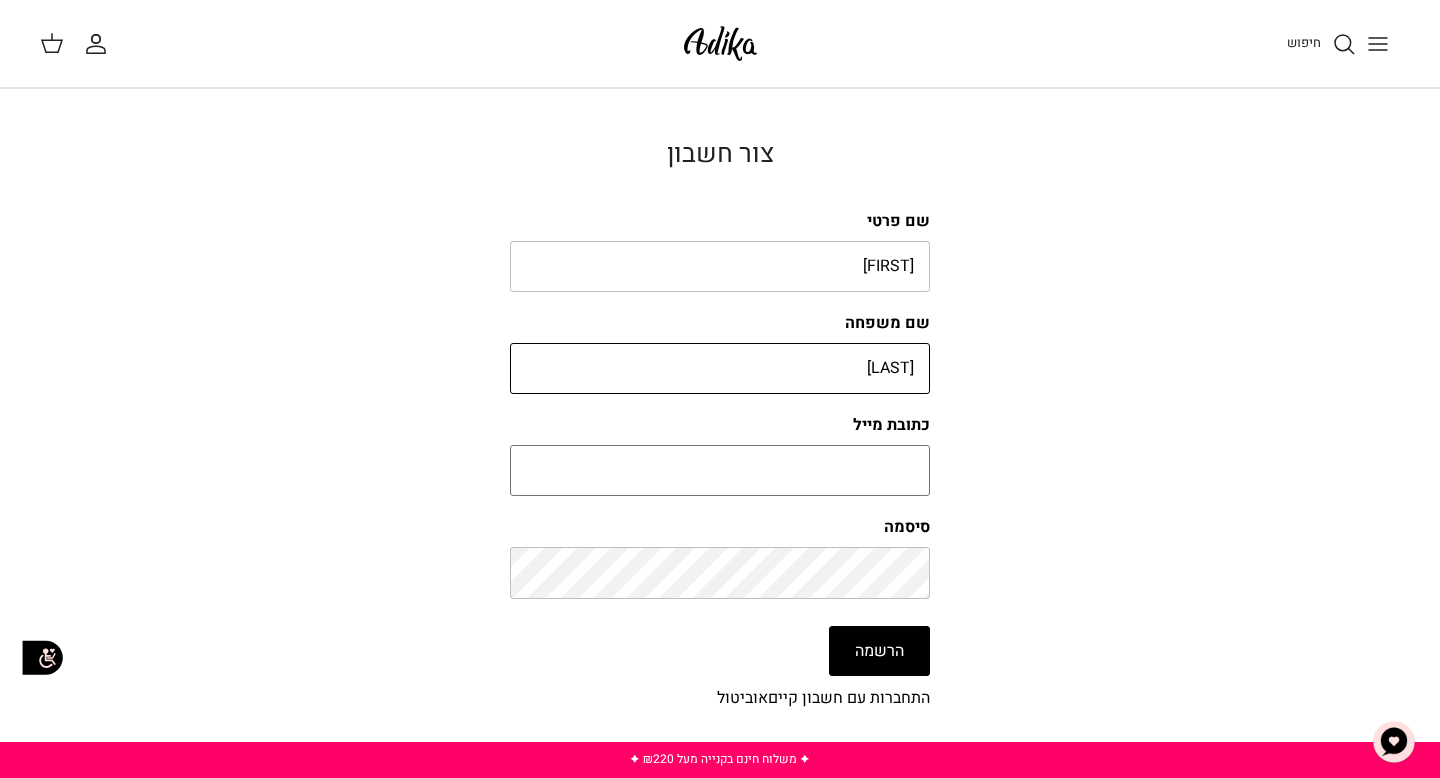 type on "אריה" 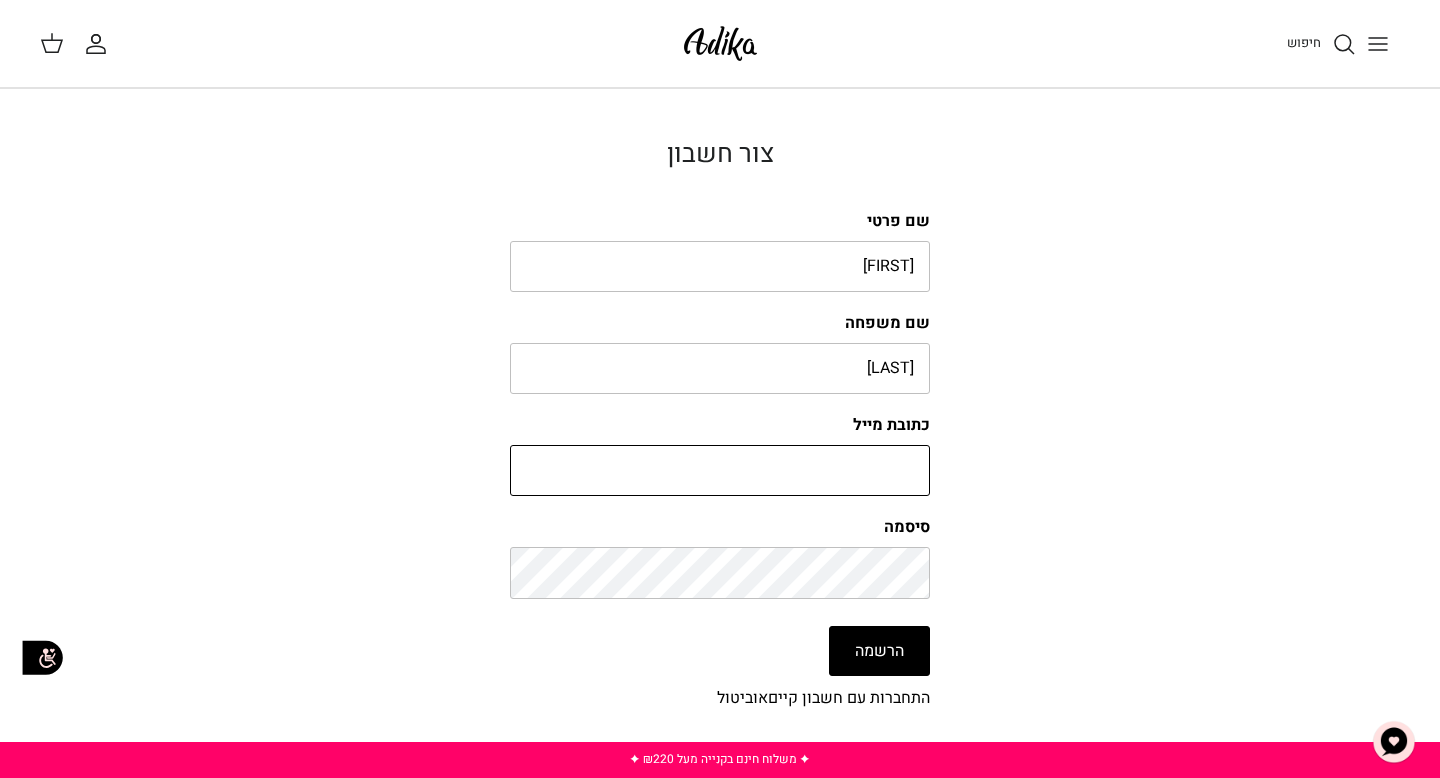 click on "כתובת מייל" at bounding box center (720, 471) 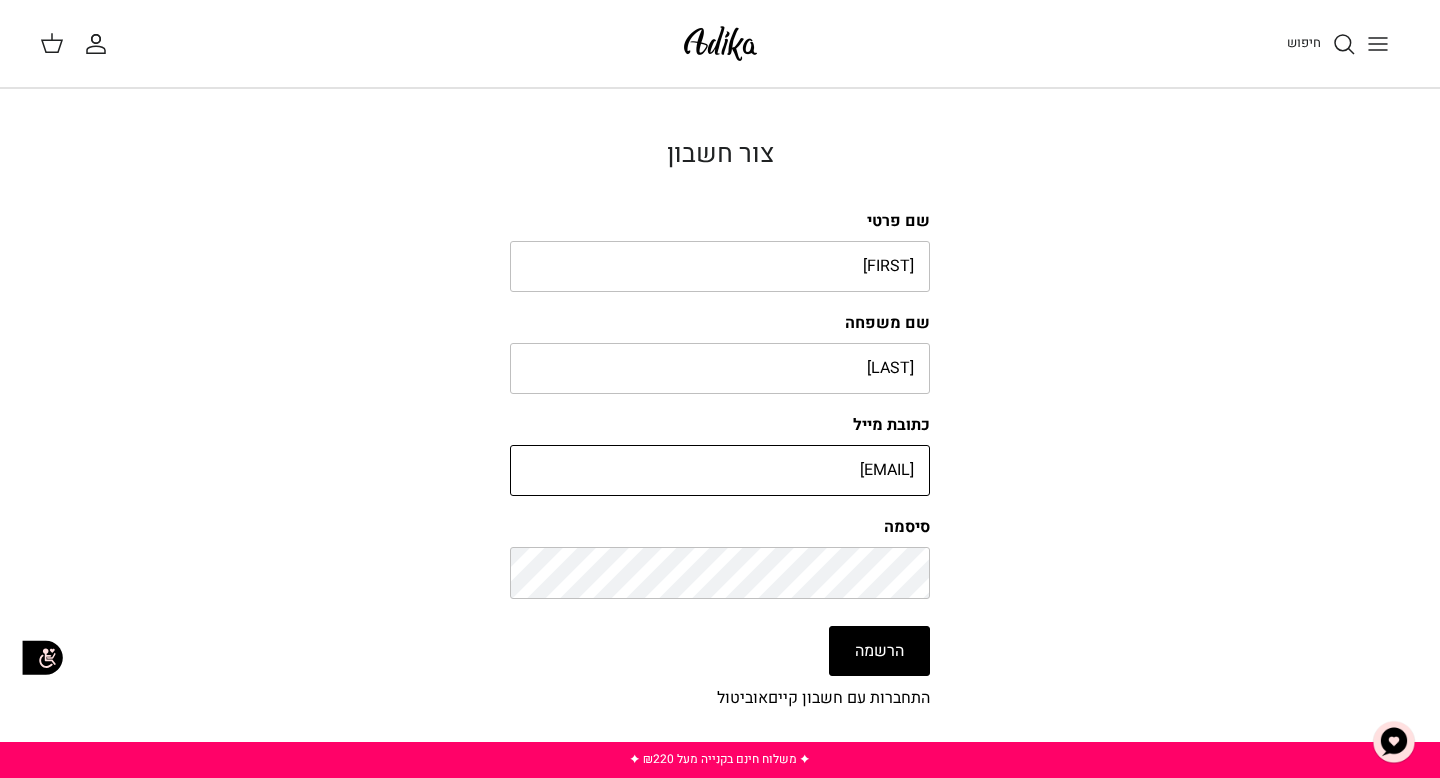 type on "utopiaisrael@gmail.com" 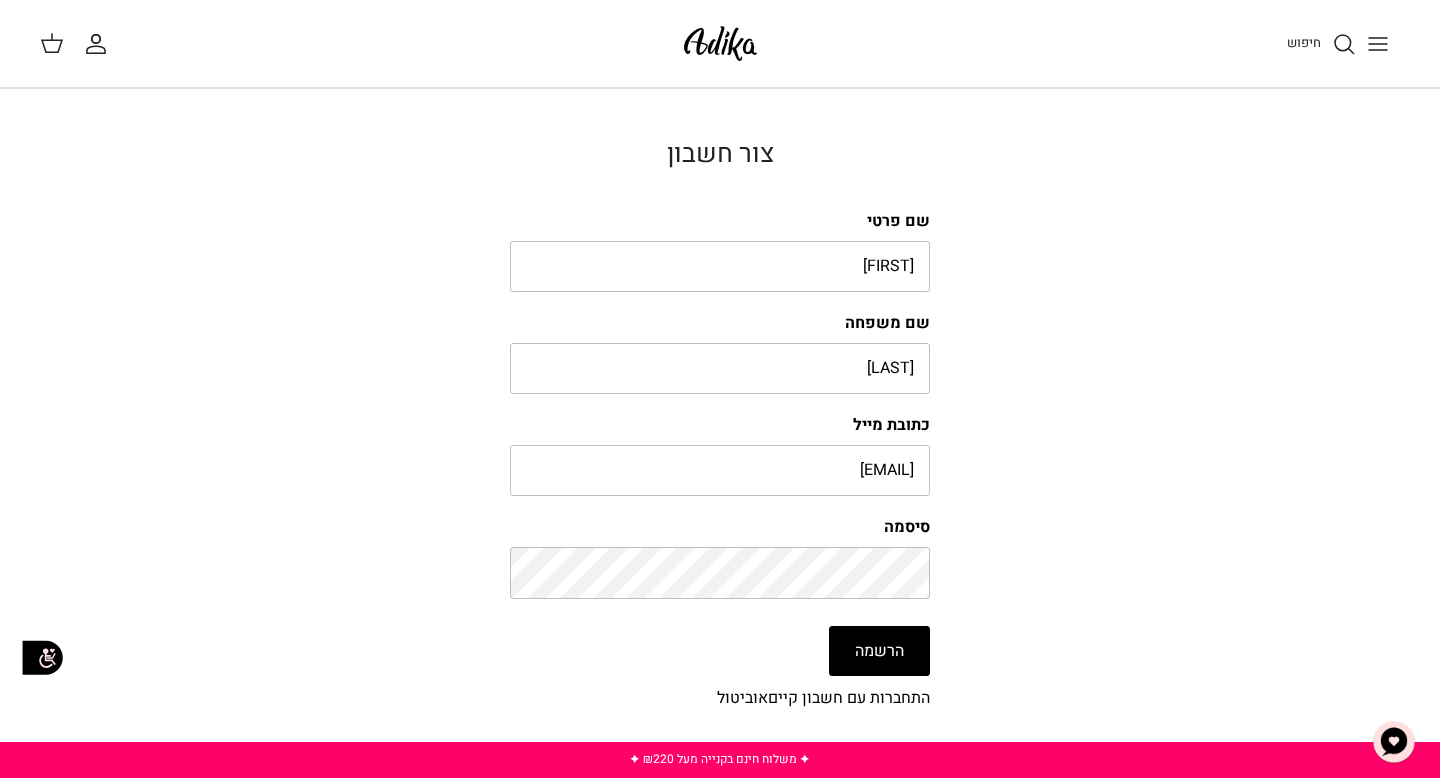 click on "שם פרטי
עדי
שם משפחה
אריה
כתובת מייל
utopiaisrael@gmail.com
סיסמה
הרשמה
התחברות עם חשבון קיים
או
ביטול" at bounding box center (720, 460) 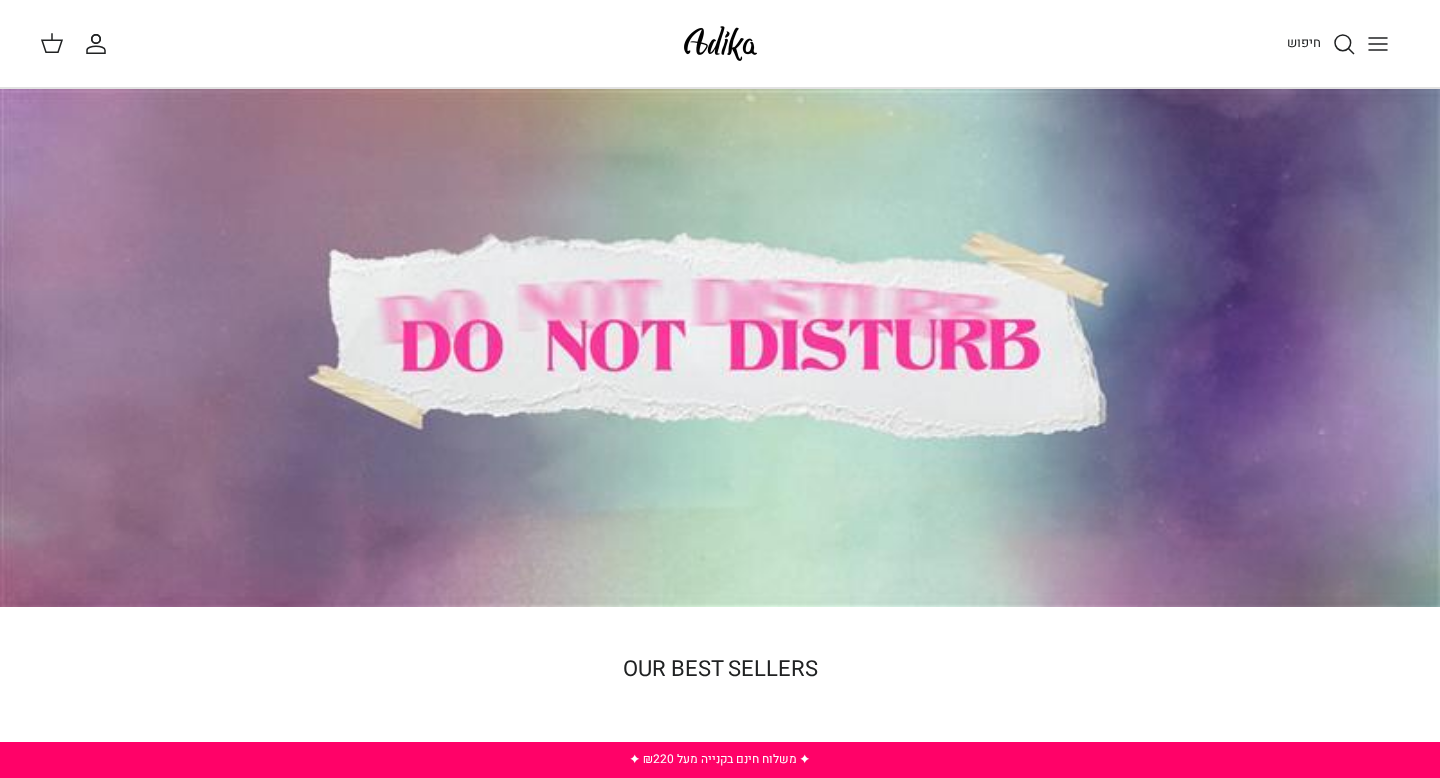 scroll, scrollTop: 0, scrollLeft: 0, axis: both 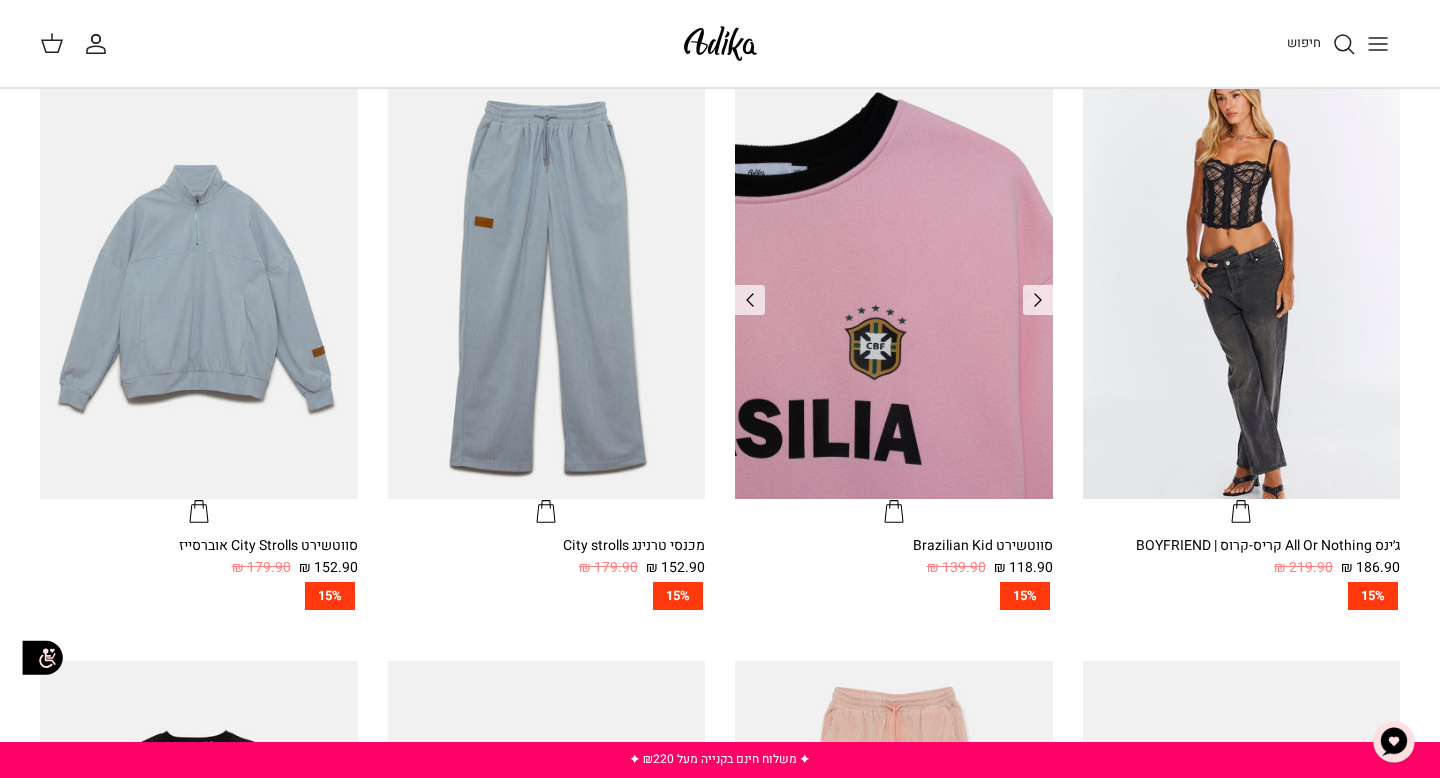 click at bounding box center (894, 287) 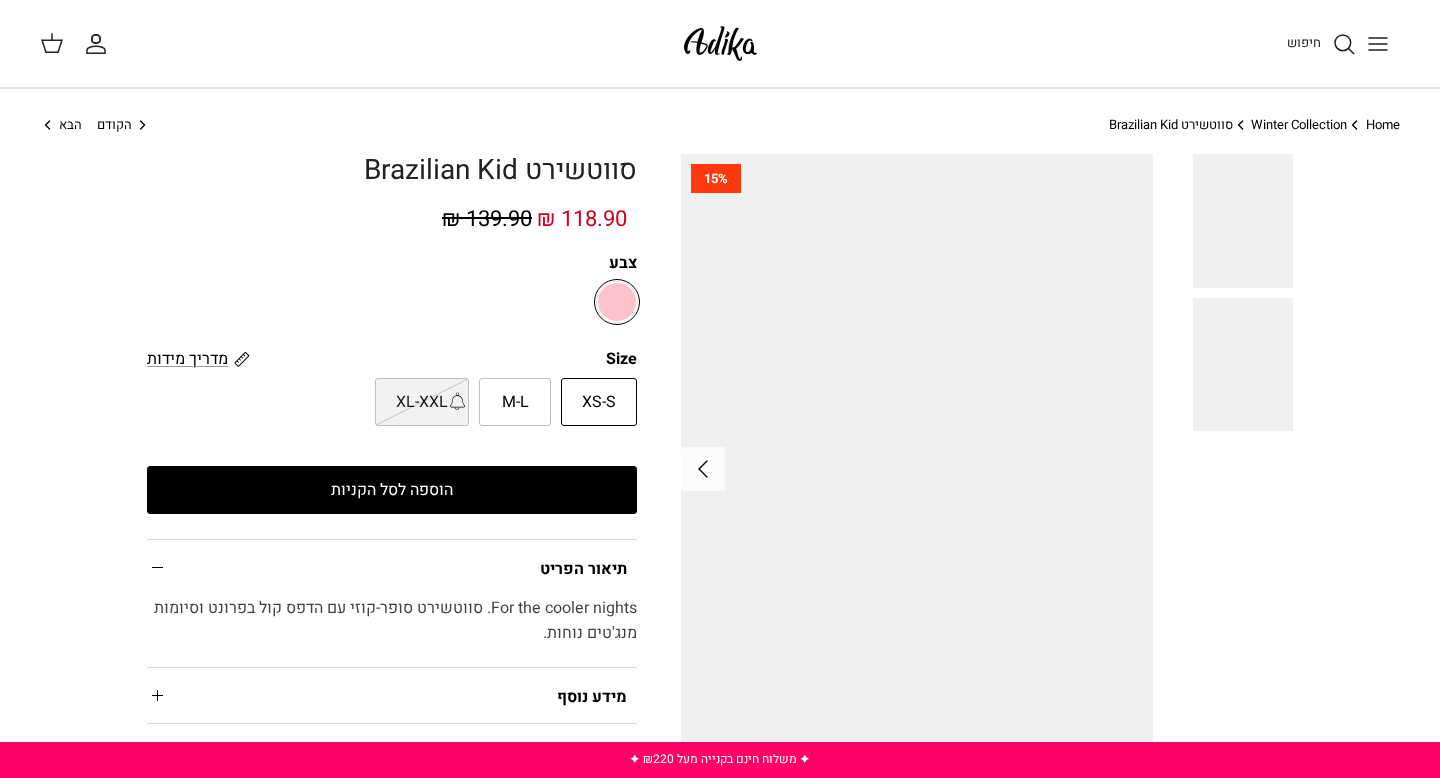 scroll, scrollTop: 0, scrollLeft: 0, axis: both 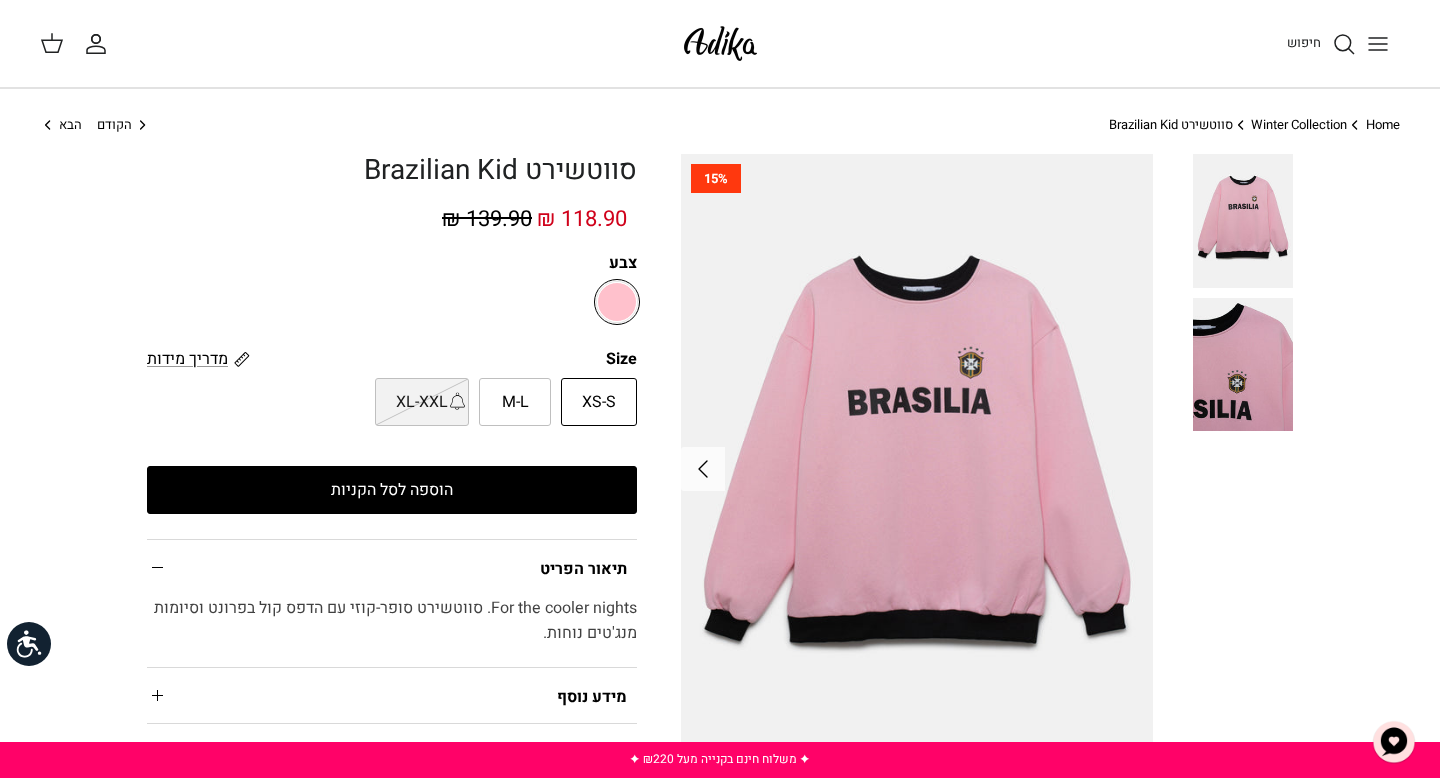 click on "הוספה לסל הקניות" at bounding box center [392, 490] 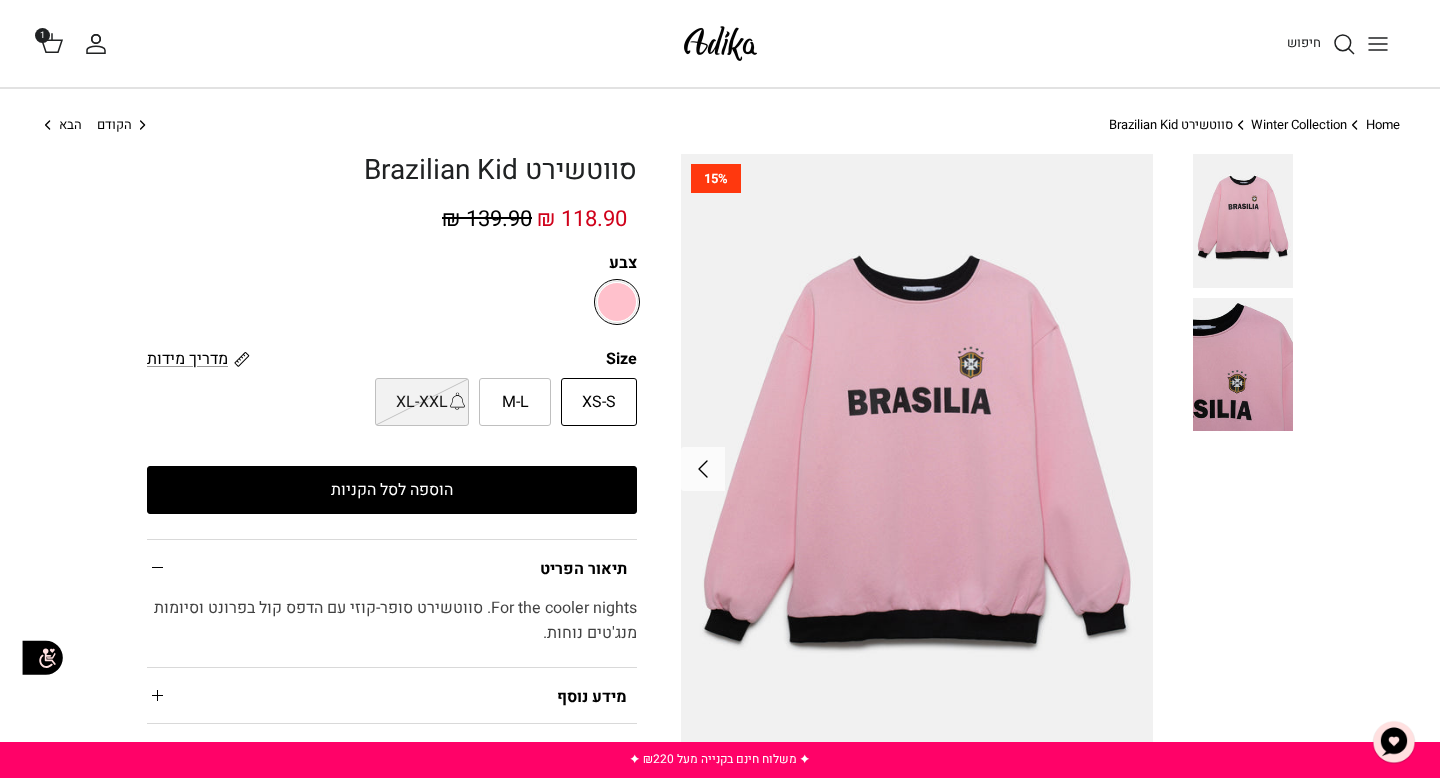 click at bounding box center (720, 43) 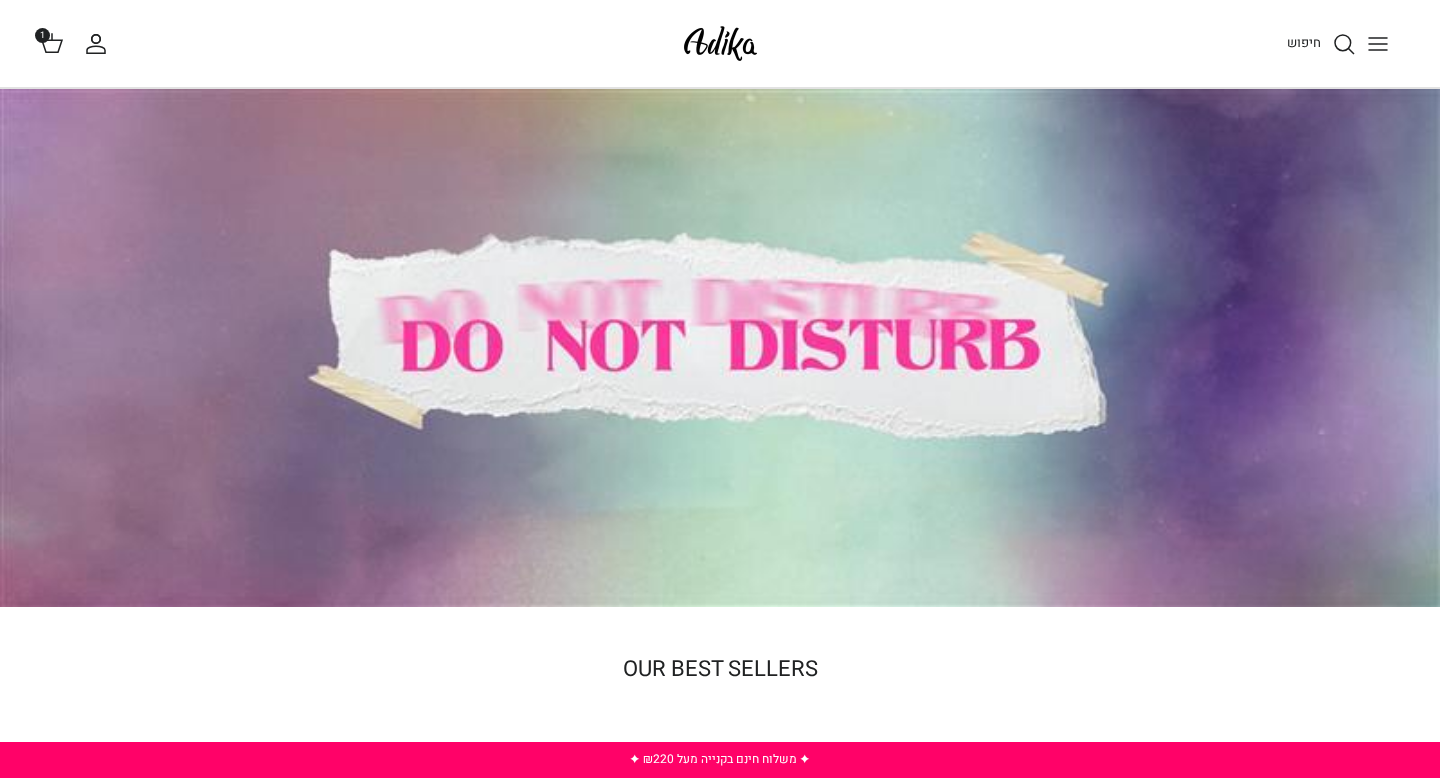 scroll, scrollTop: 0, scrollLeft: 0, axis: both 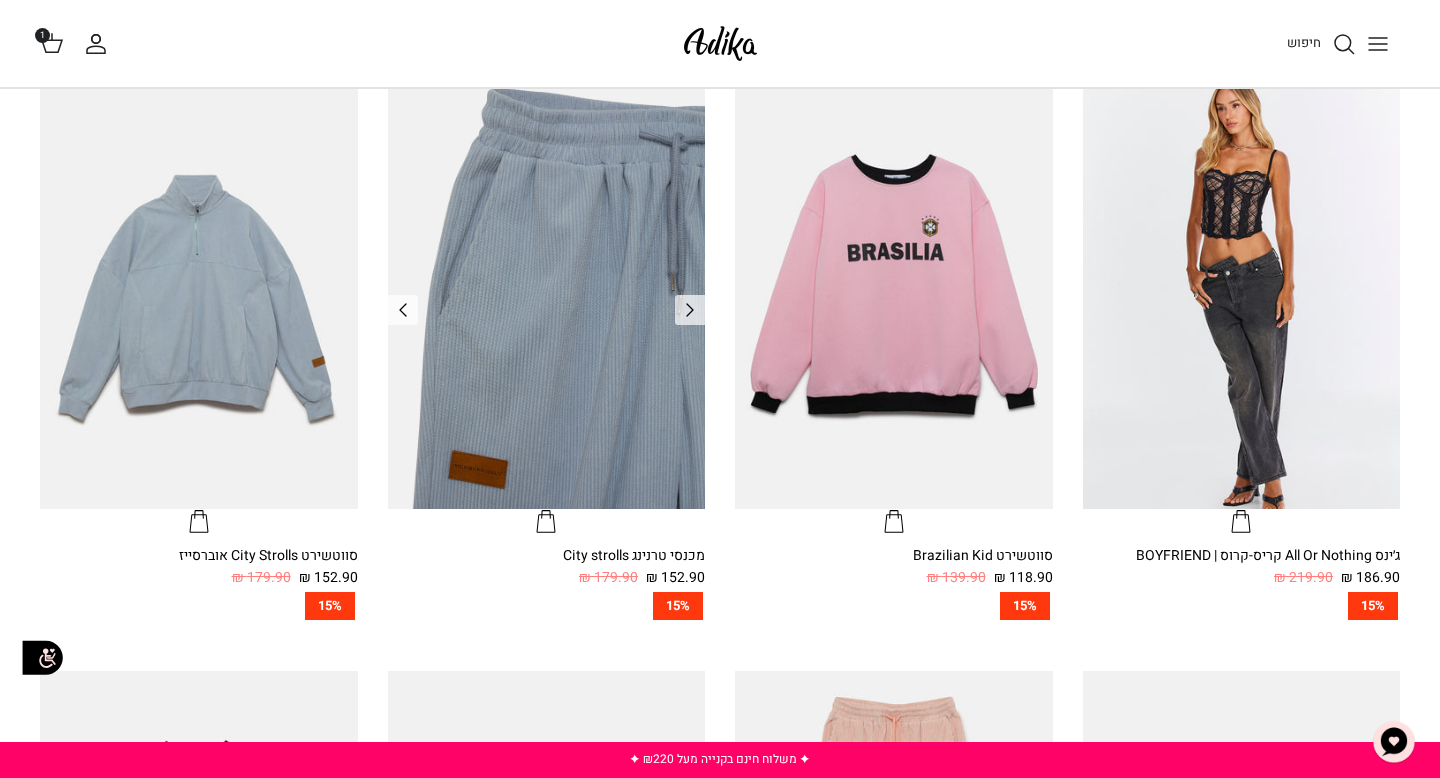 click at bounding box center [547, 297] 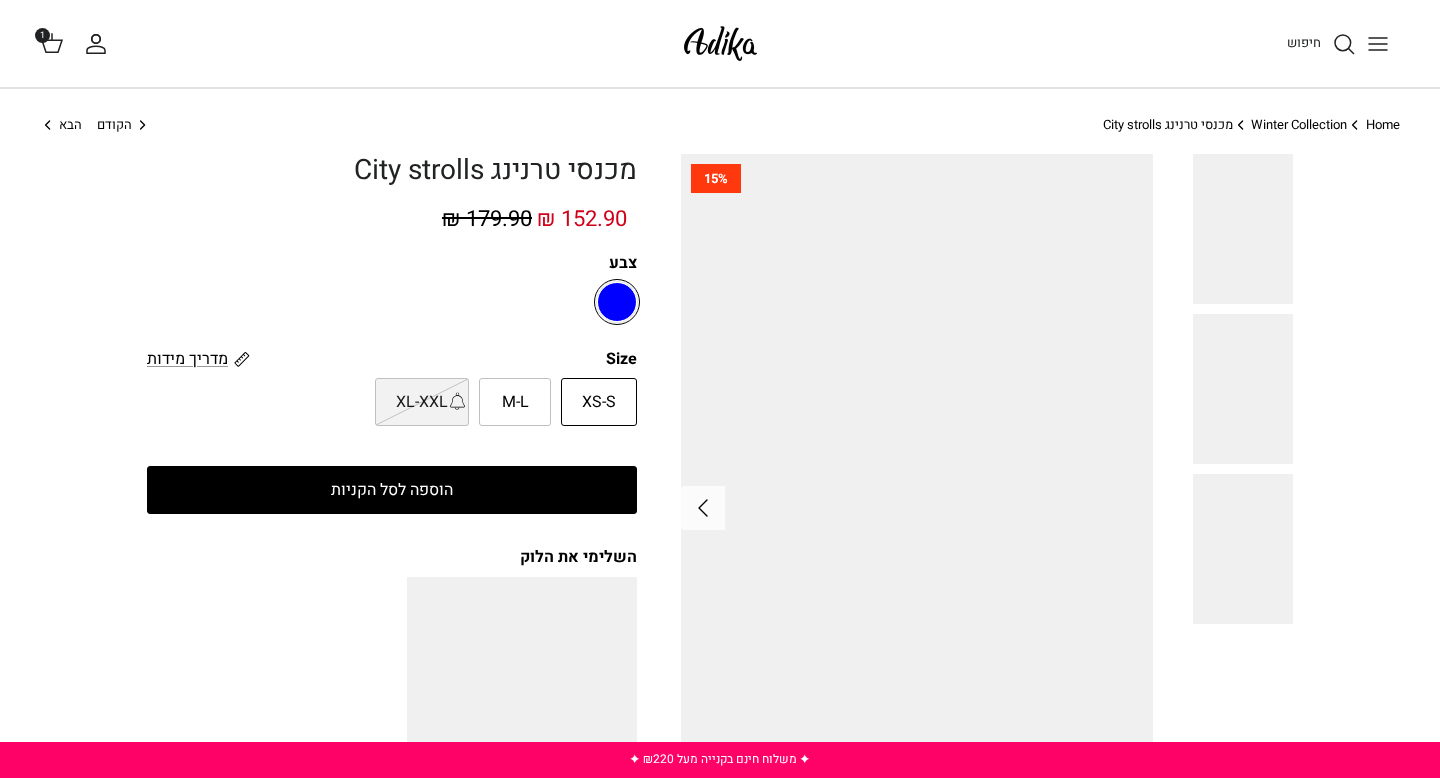 scroll, scrollTop: 0, scrollLeft: 0, axis: both 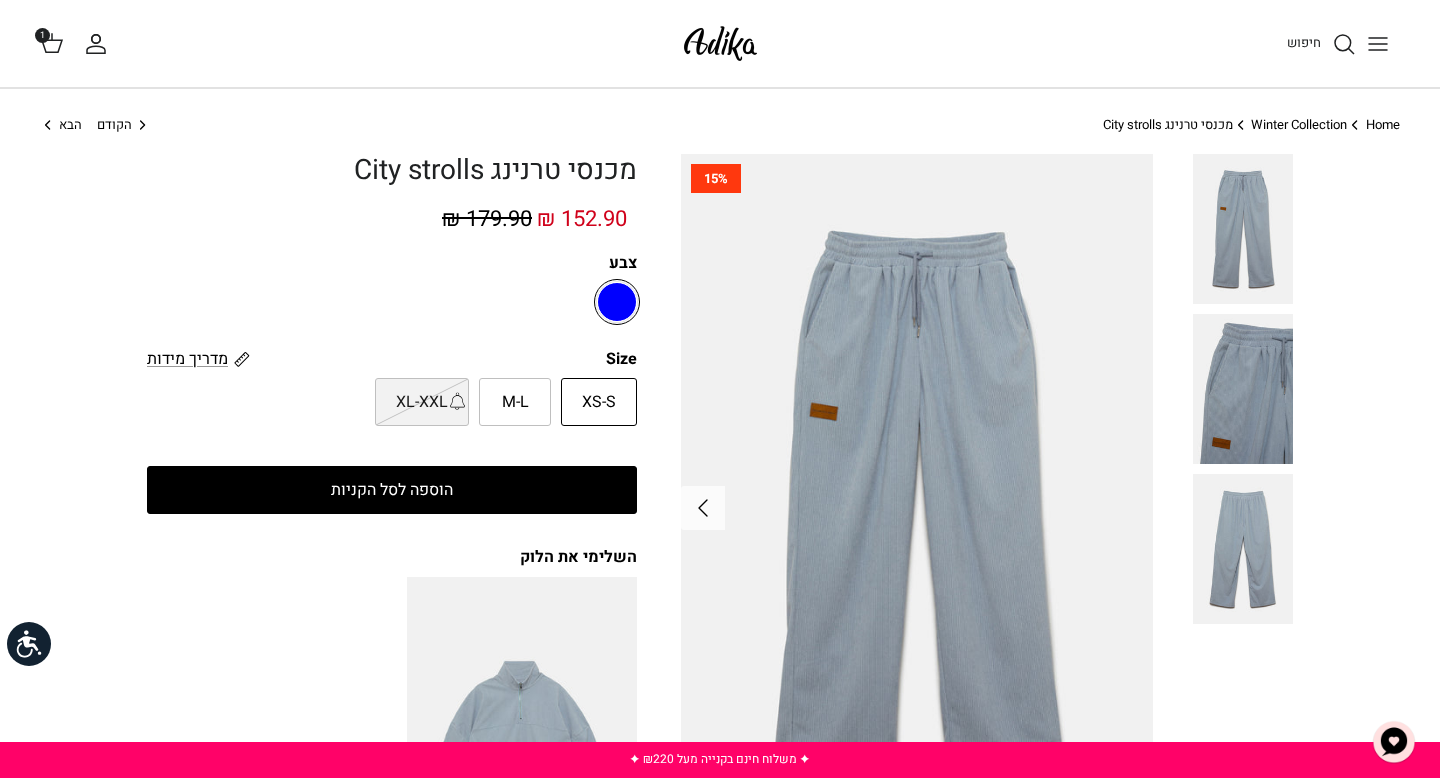 click on "הוספה לסל הקניות" at bounding box center (392, 490) 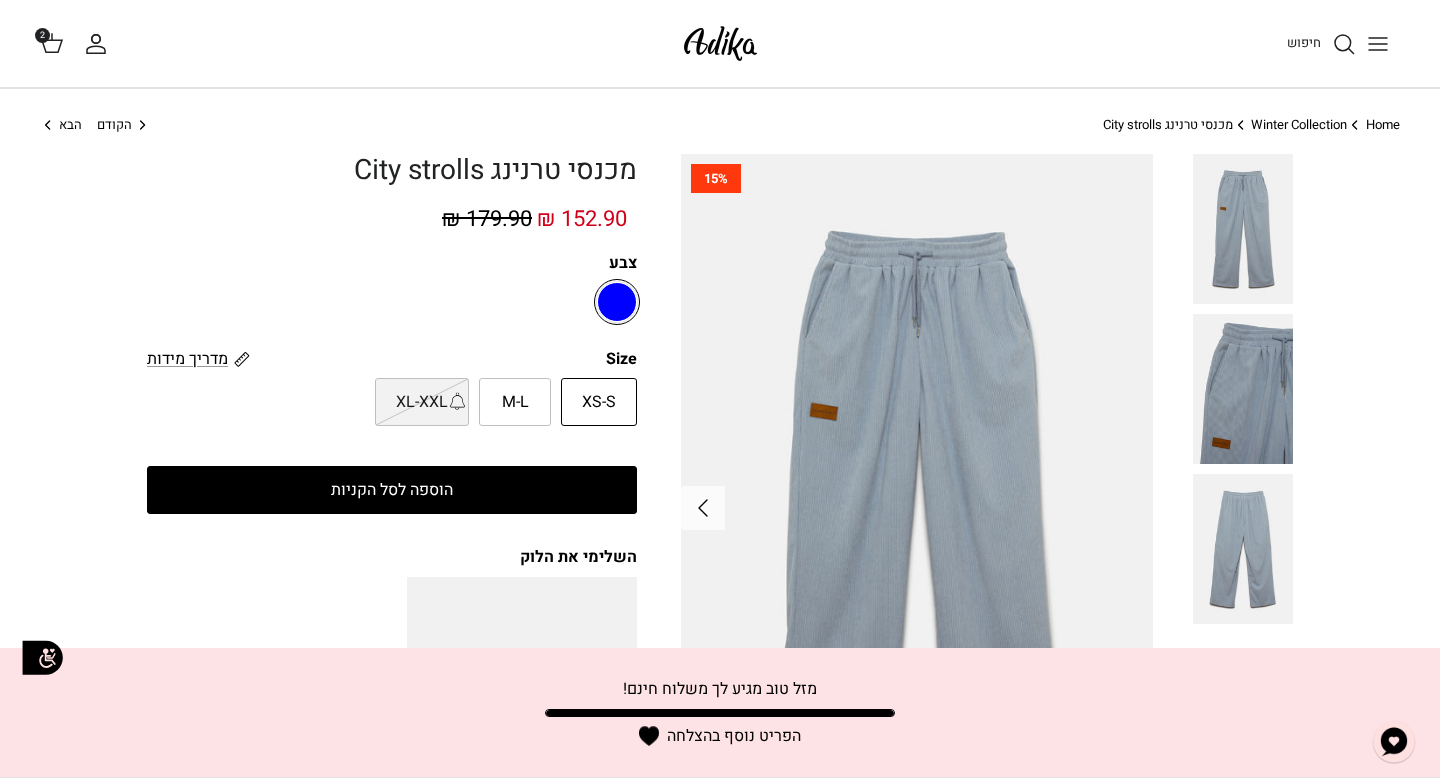click at bounding box center [720, 43] 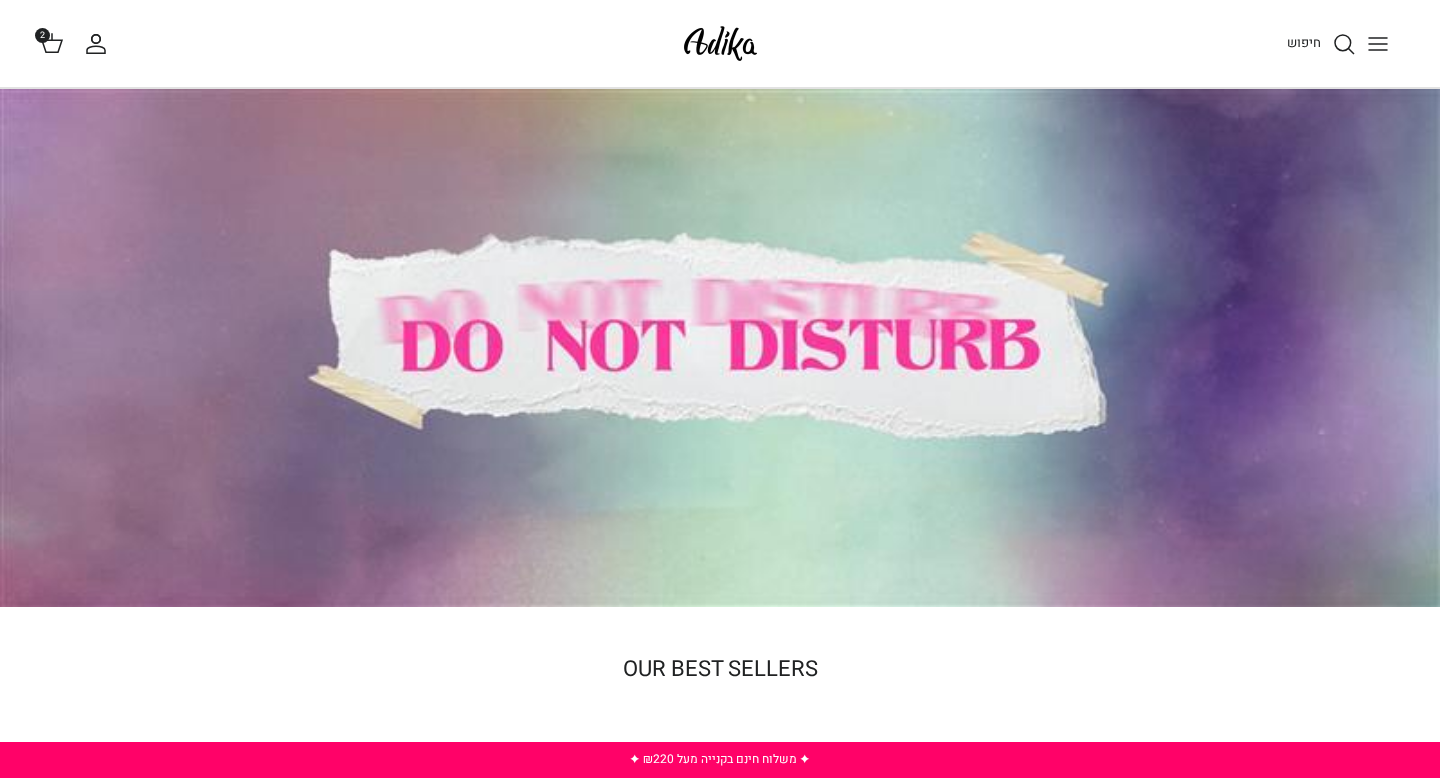 scroll, scrollTop: 0, scrollLeft: 0, axis: both 